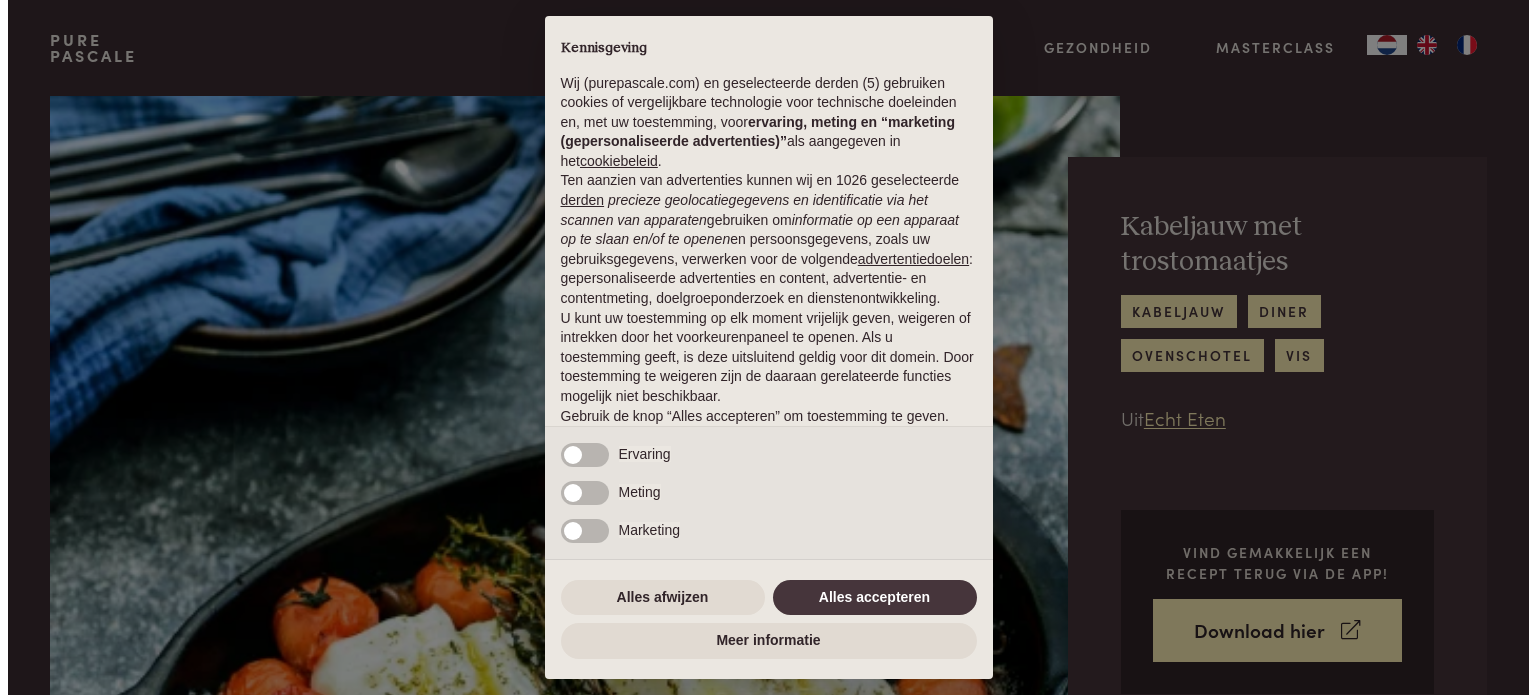 scroll, scrollTop: 0, scrollLeft: 0, axis: both 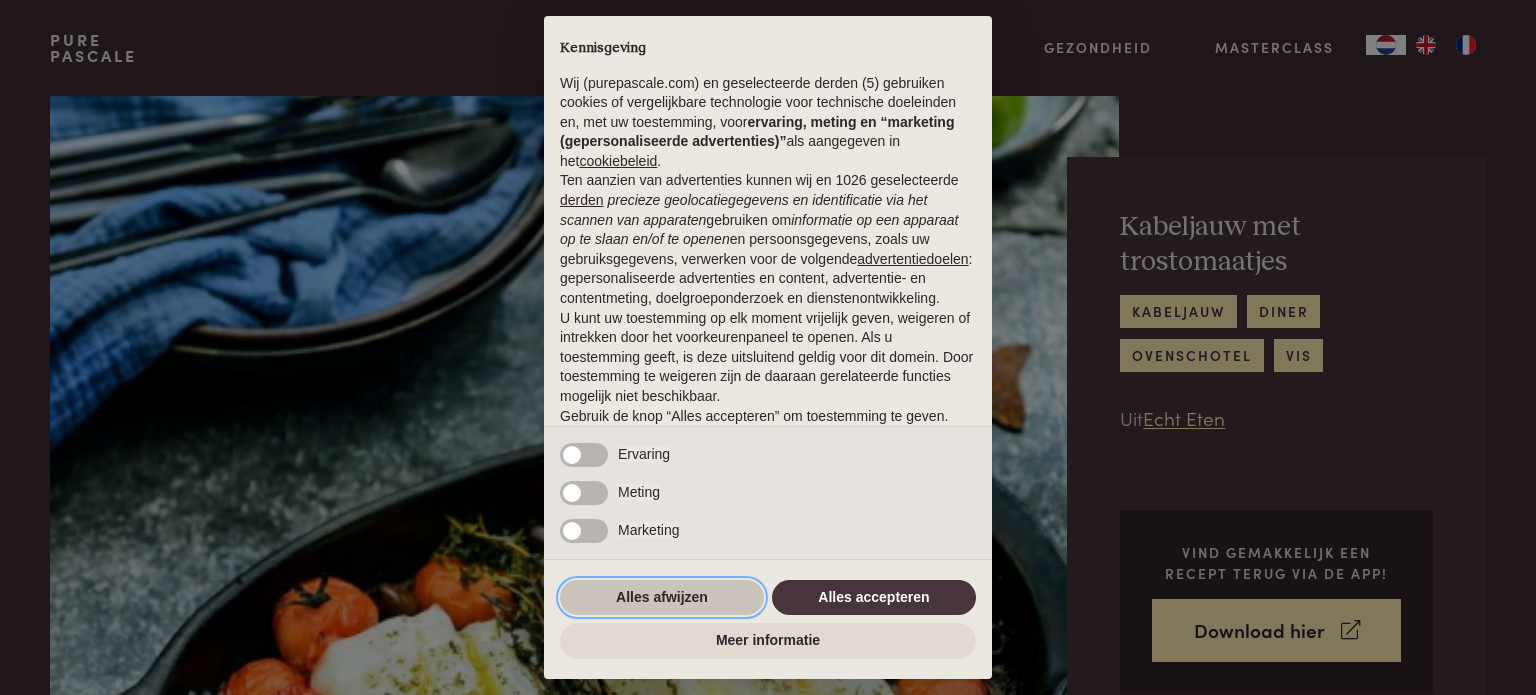 click on "Alles afwijzen" at bounding box center [662, 598] 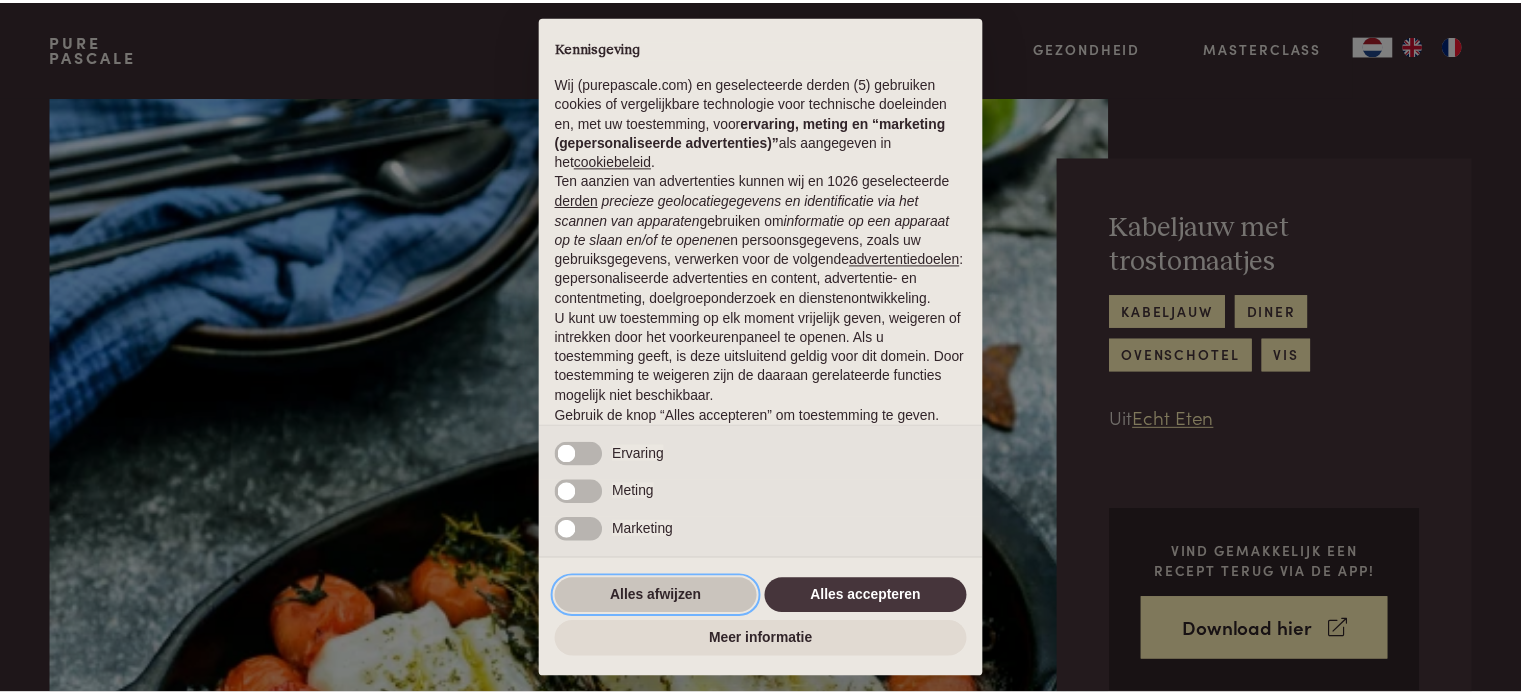 scroll, scrollTop: 108, scrollLeft: 0, axis: vertical 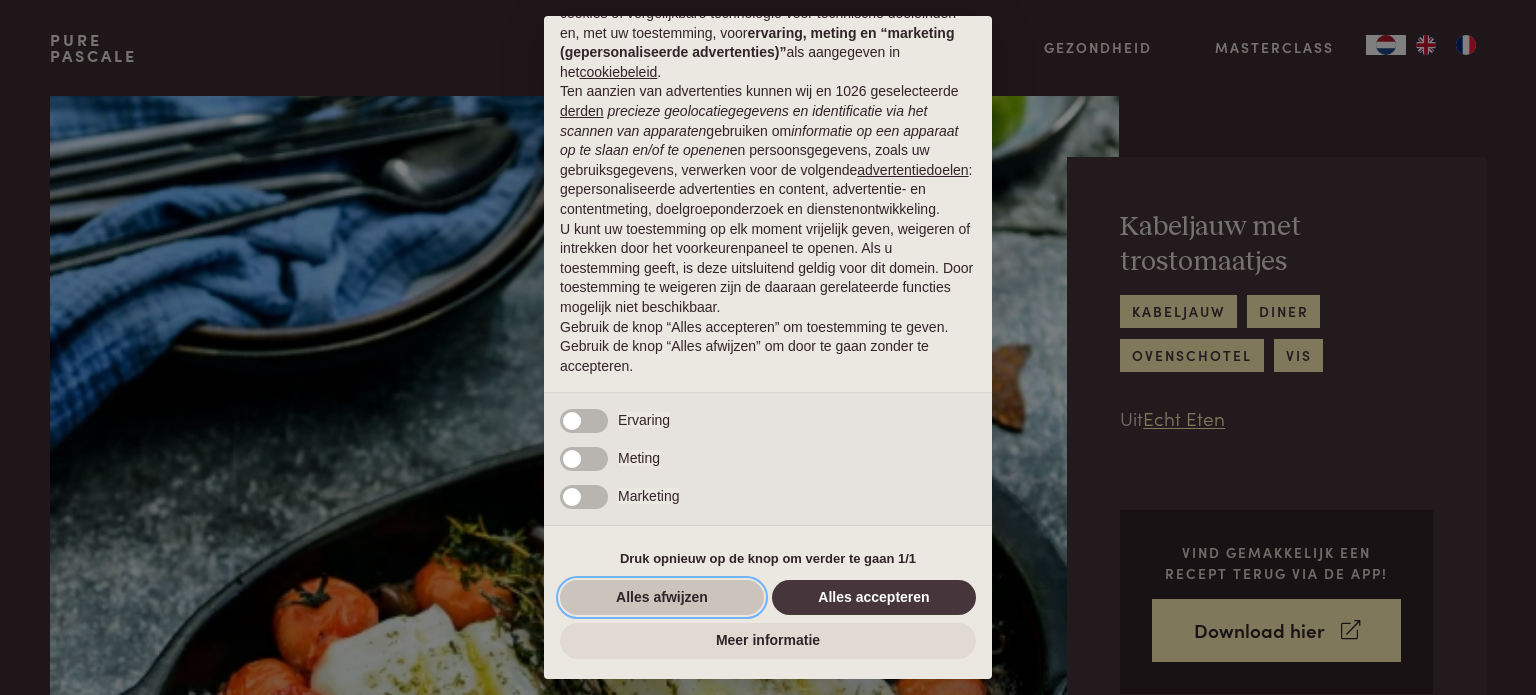 click on "Alles afwijzen" at bounding box center (662, 598) 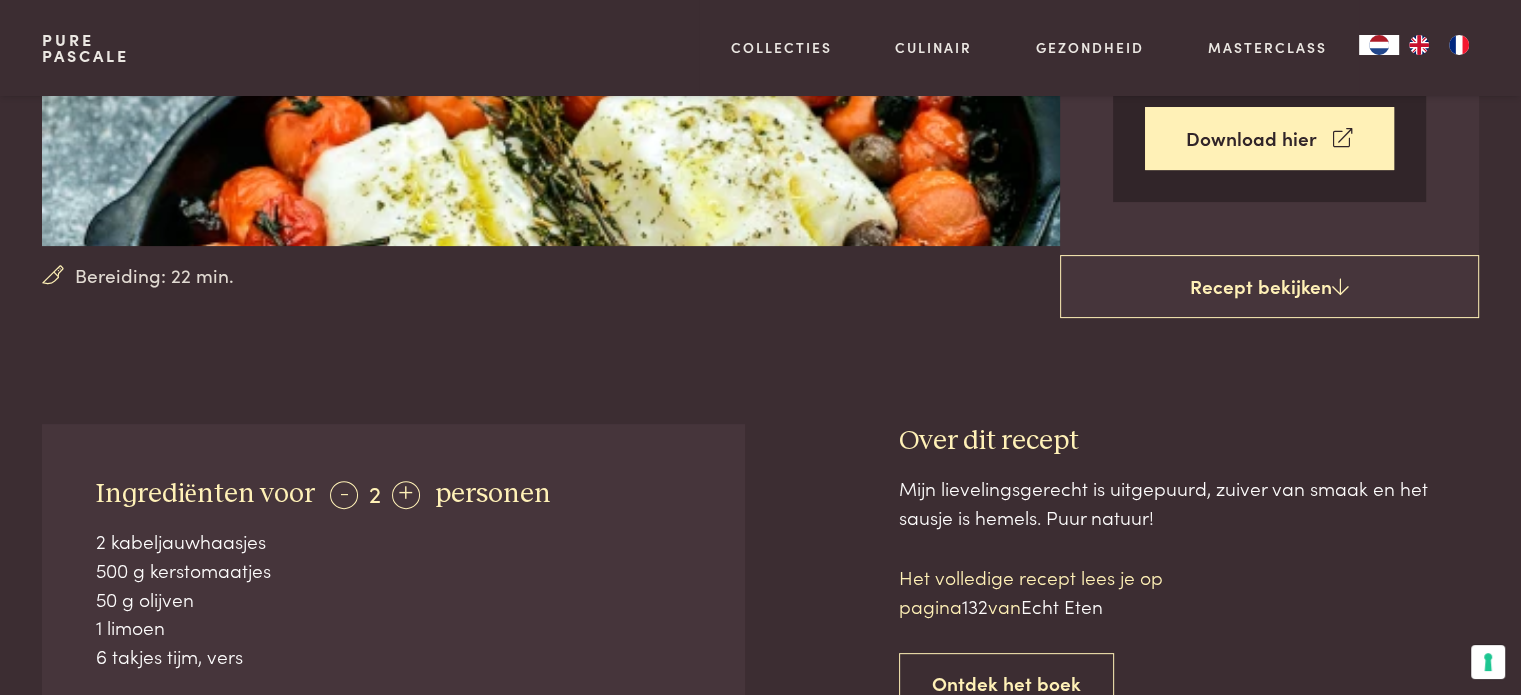 scroll, scrollTop: 600, scrollLeft: 0, axis: vertical 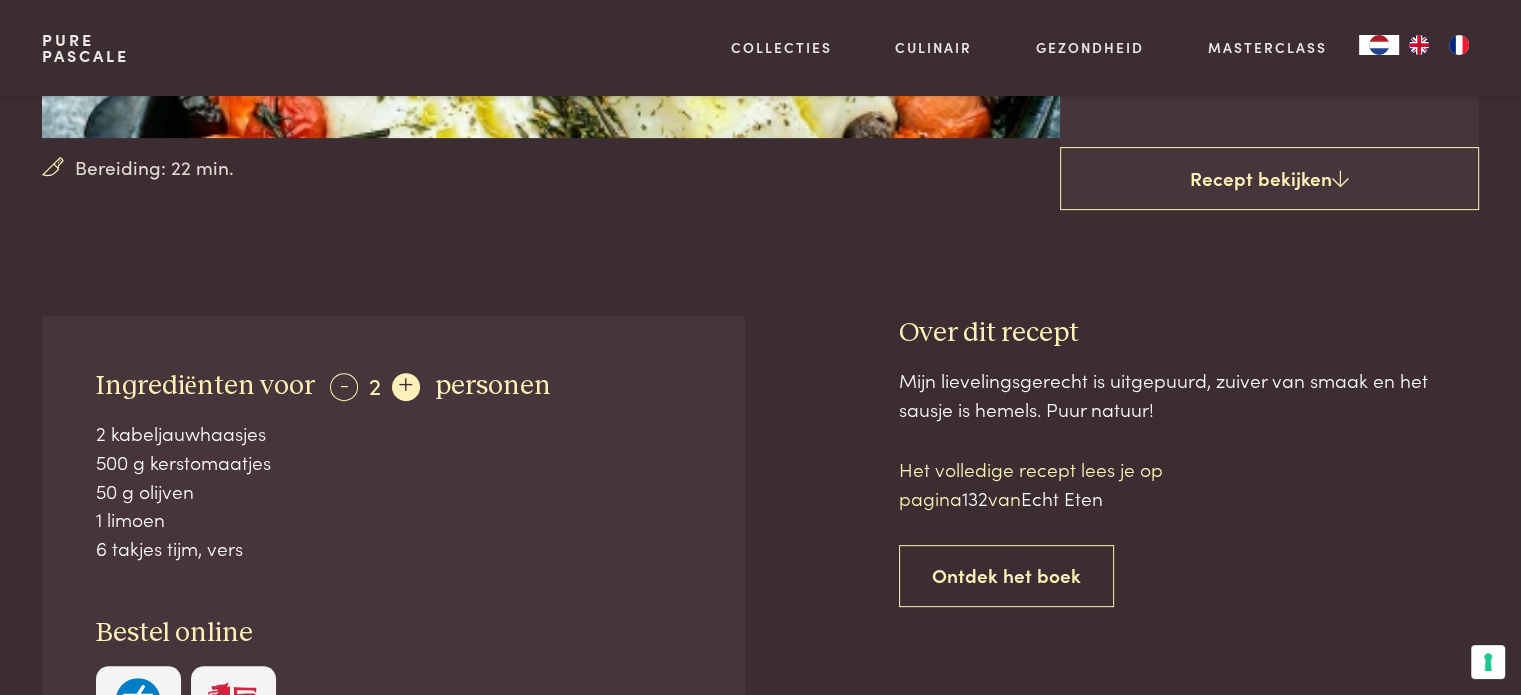 click on "+" at bounding box center (406, 387) 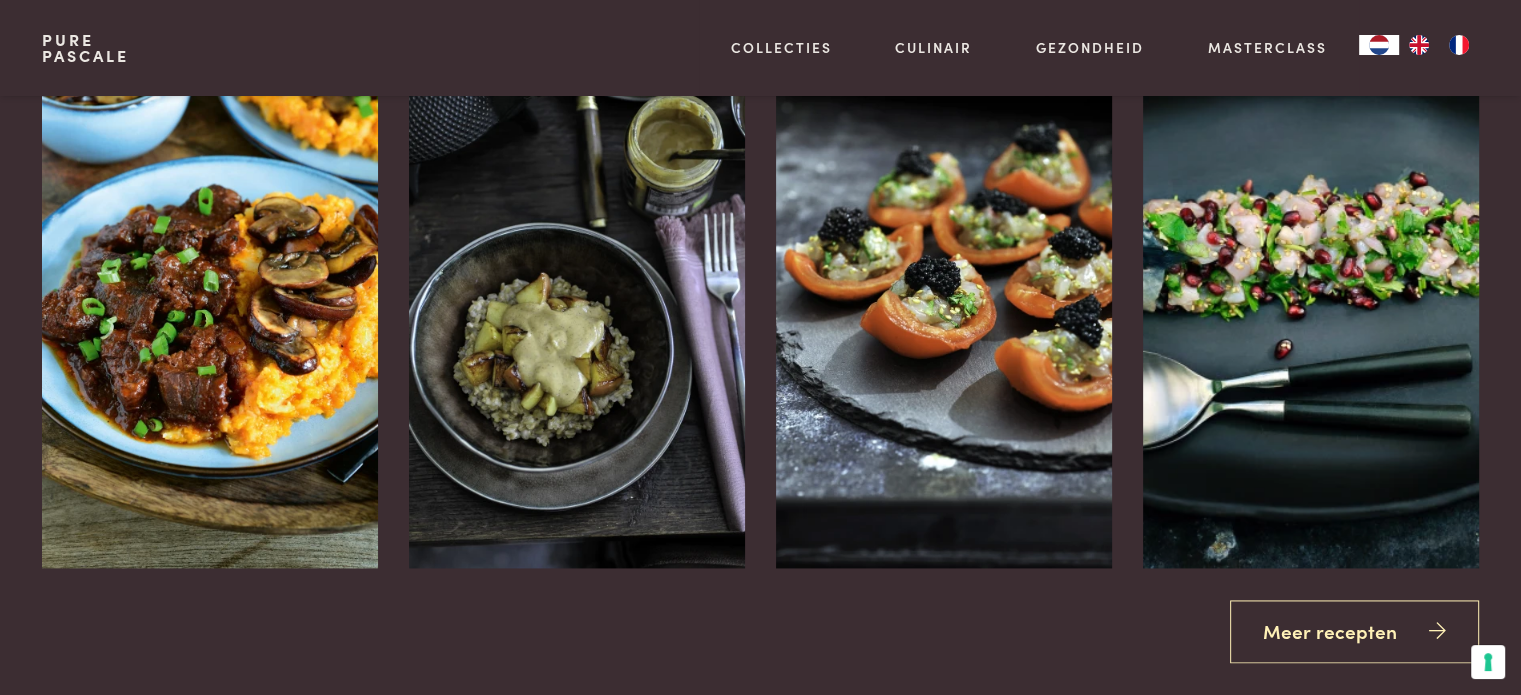 scroll, scrollTop: 2700, scrollLeft: 0, axis: vertical 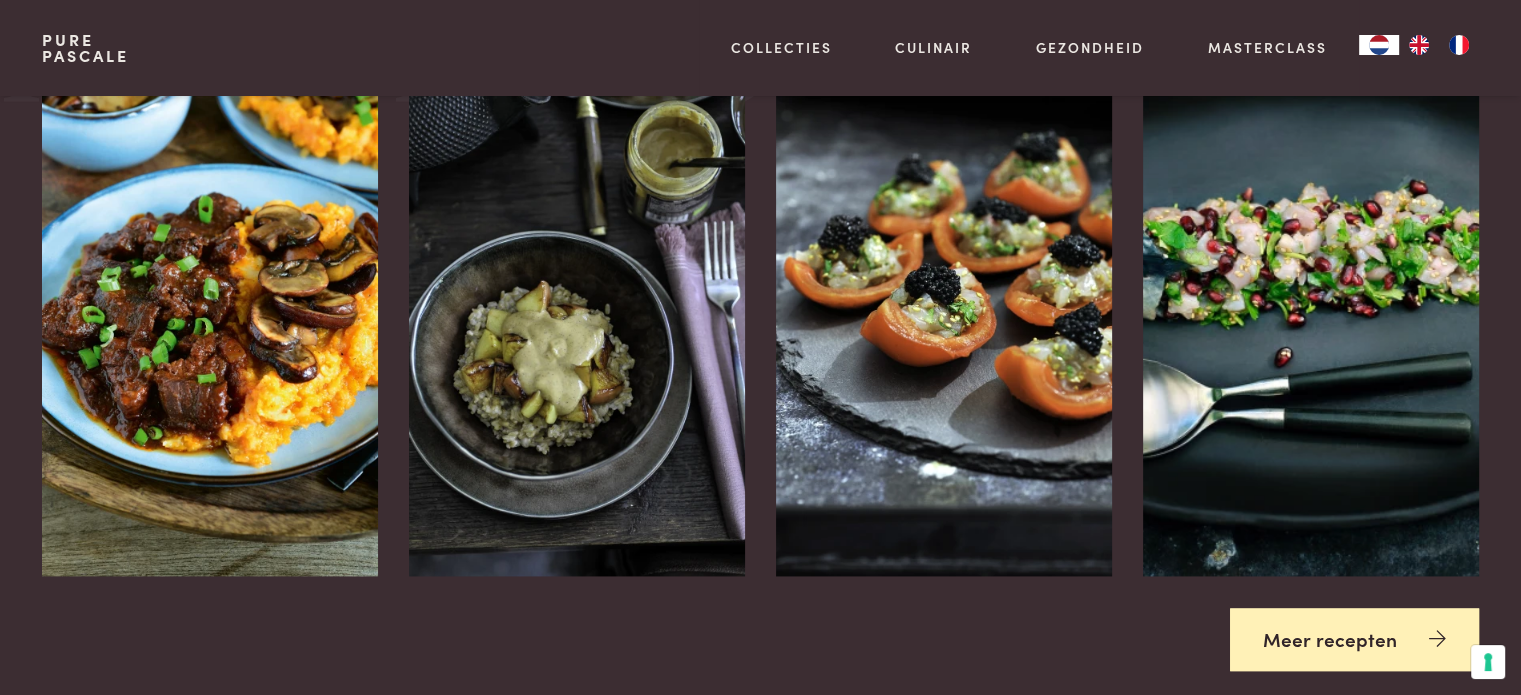 click on "Meer recepten" at bounding box center (1354, 639) 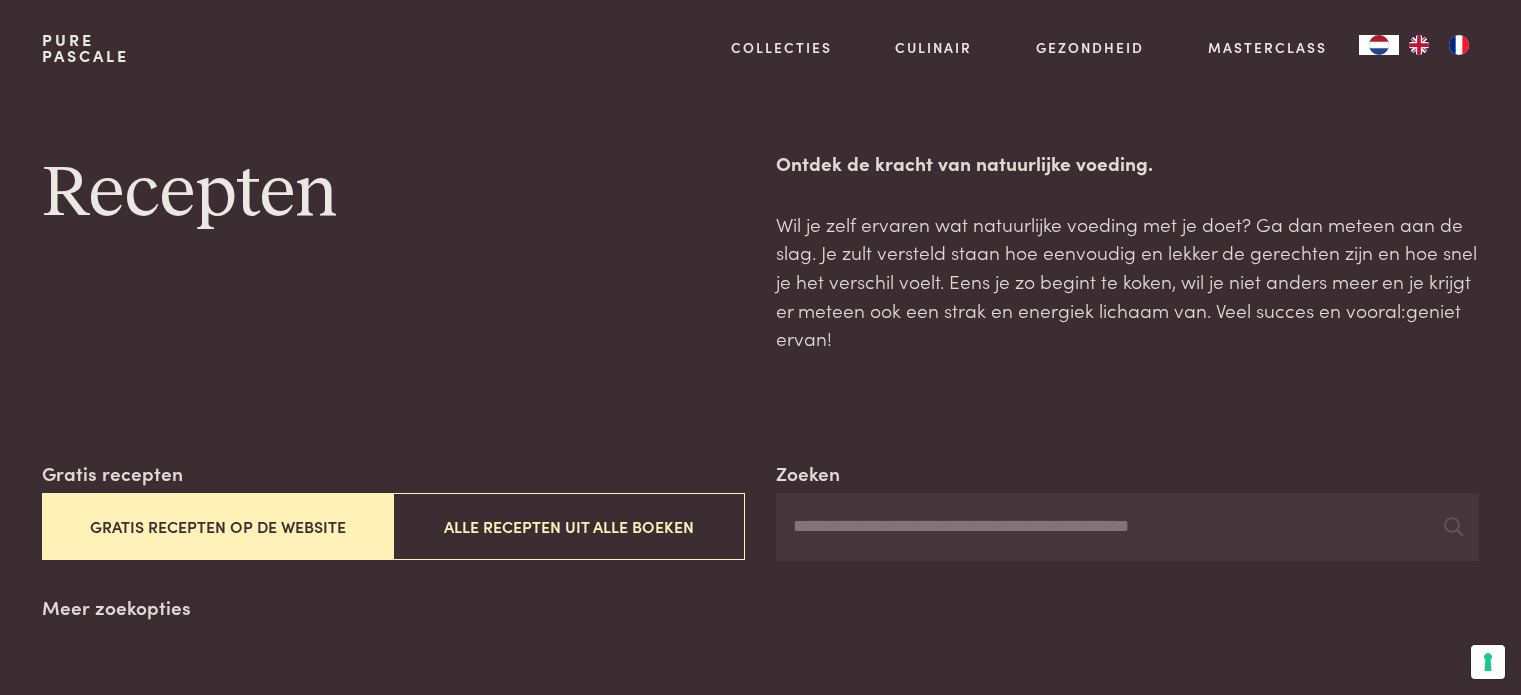 scroll, scrollTop: 0, scrollLeft: 0, axis: both 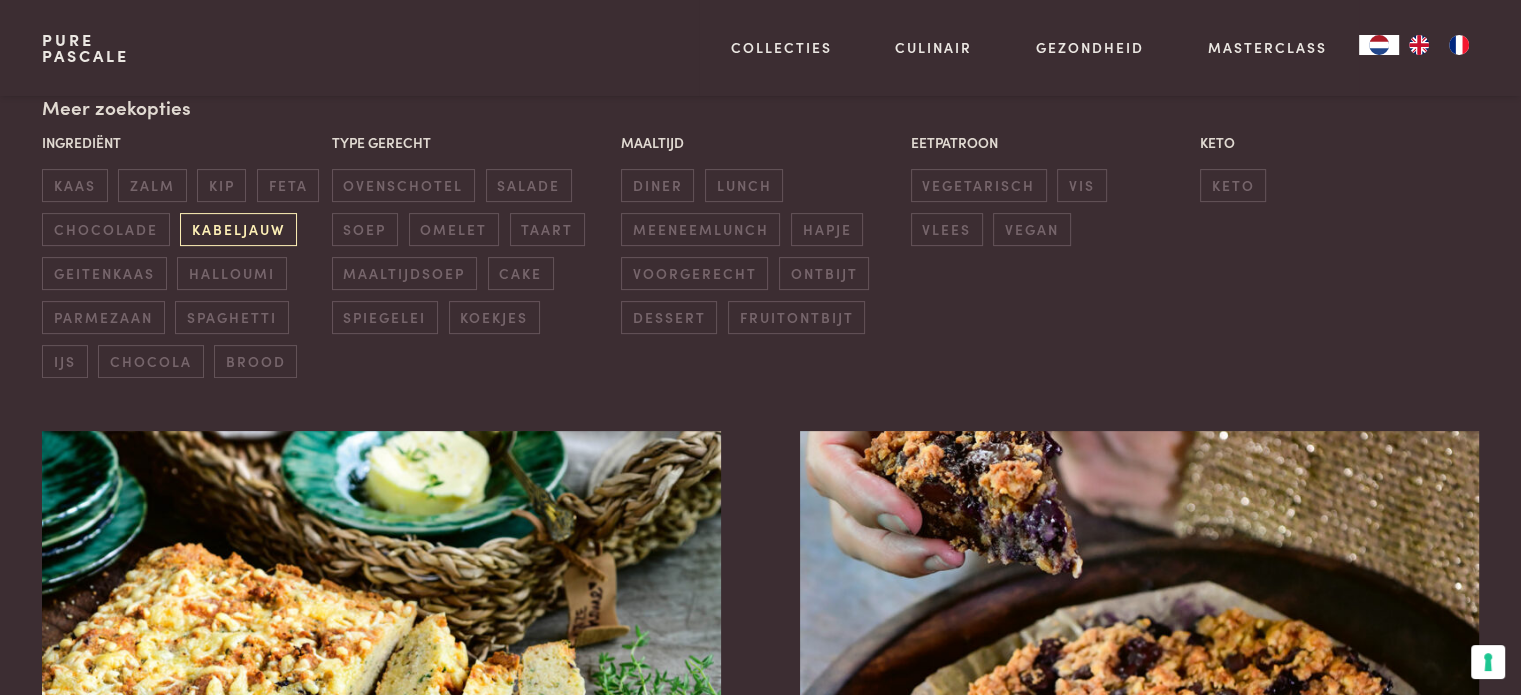 click on "kabeljauw" at bounding box center (238, 229) 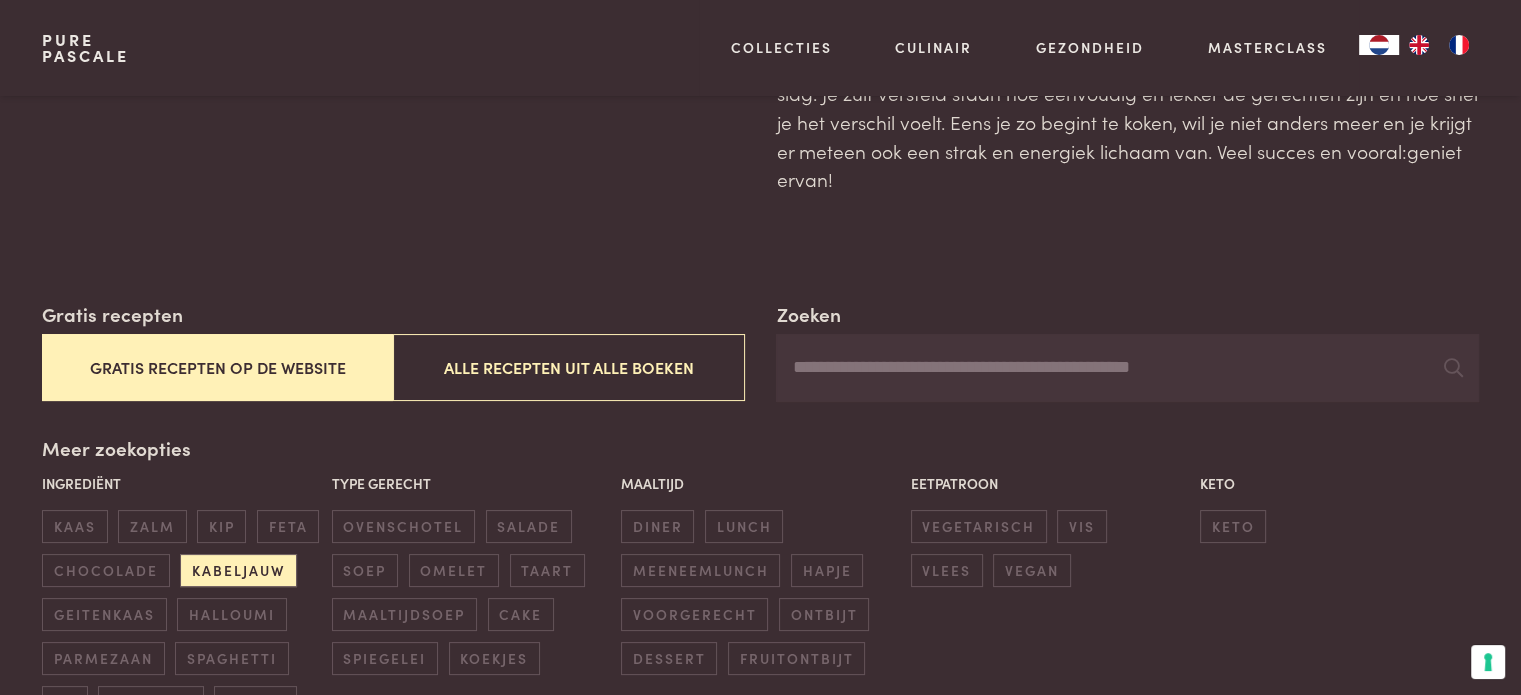 scroll, scrollTop: 0, scrollLeft: 0, axis: both 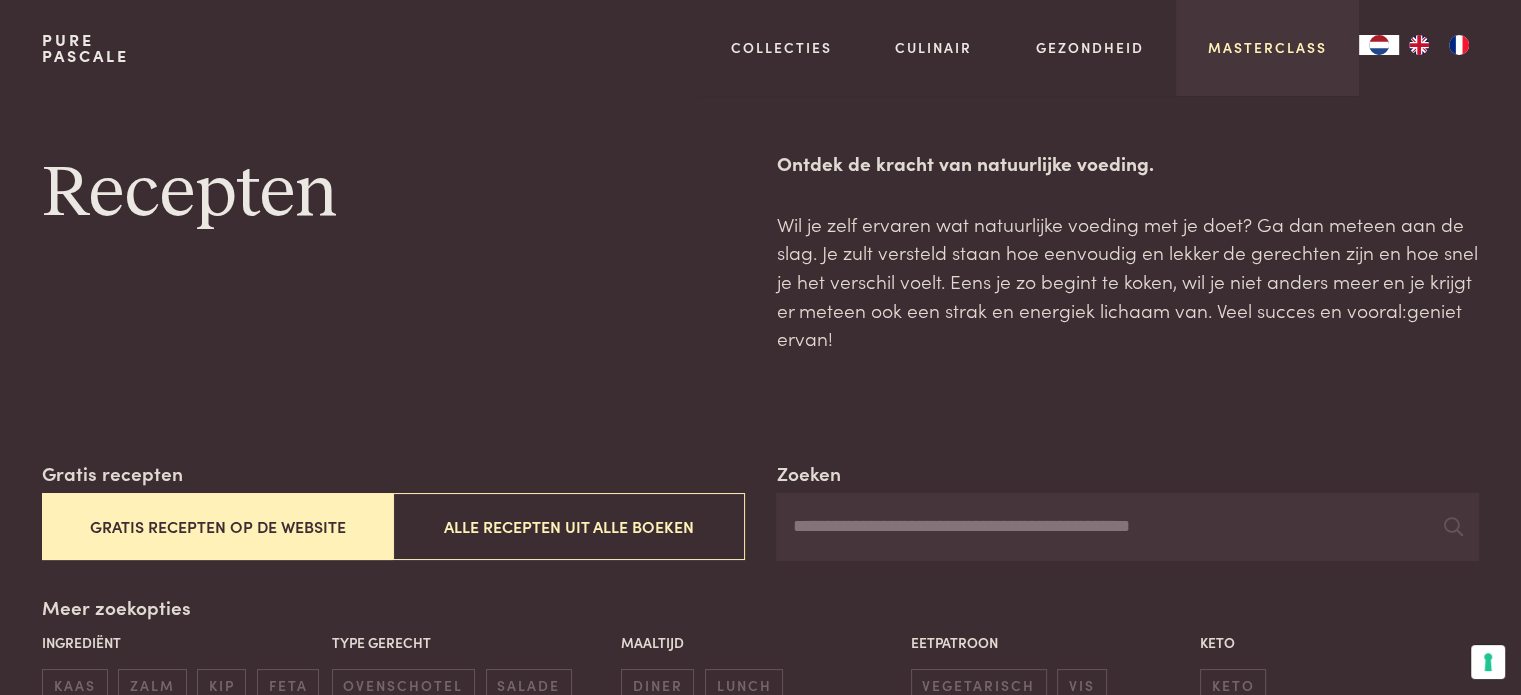 click on "Masterclass" at bounding box center [1267, 47] 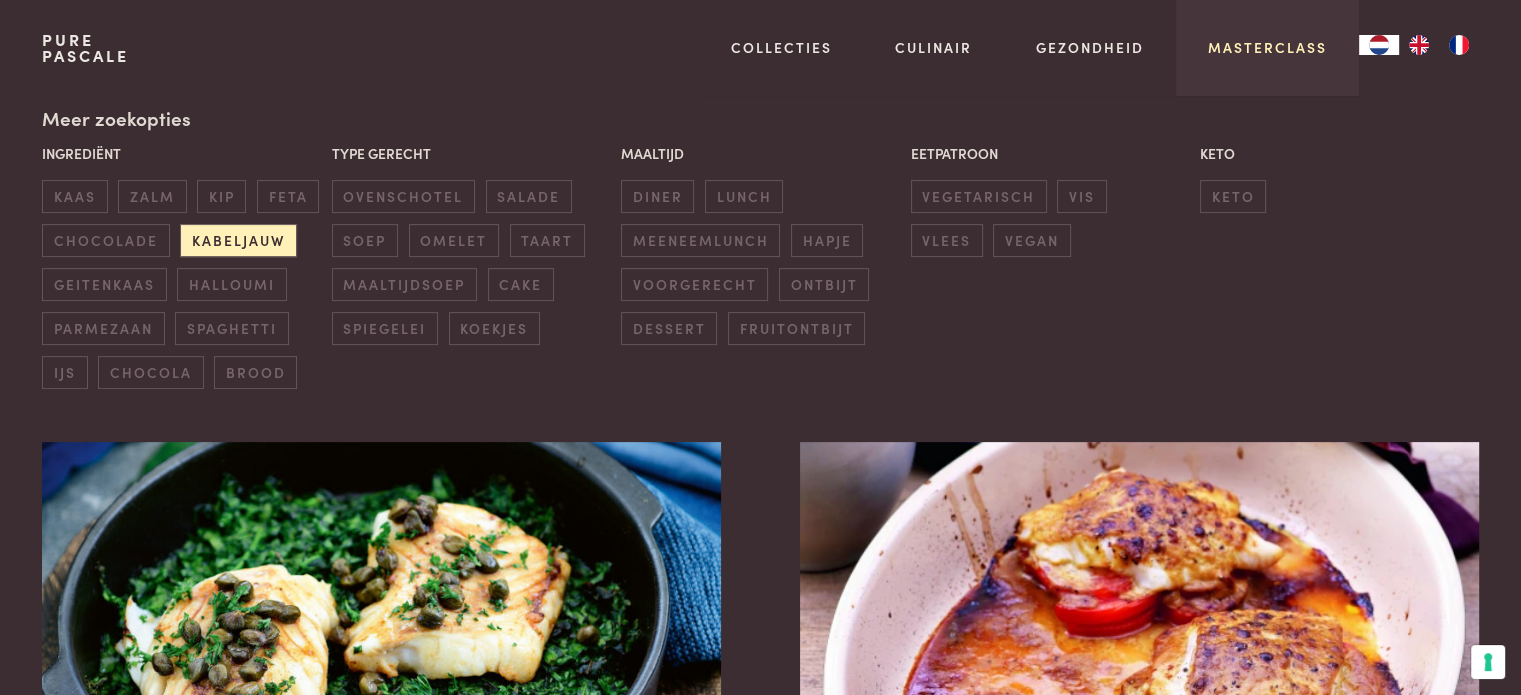 scroll, scrollTop: 0, scrollLeft: 0, axis: both 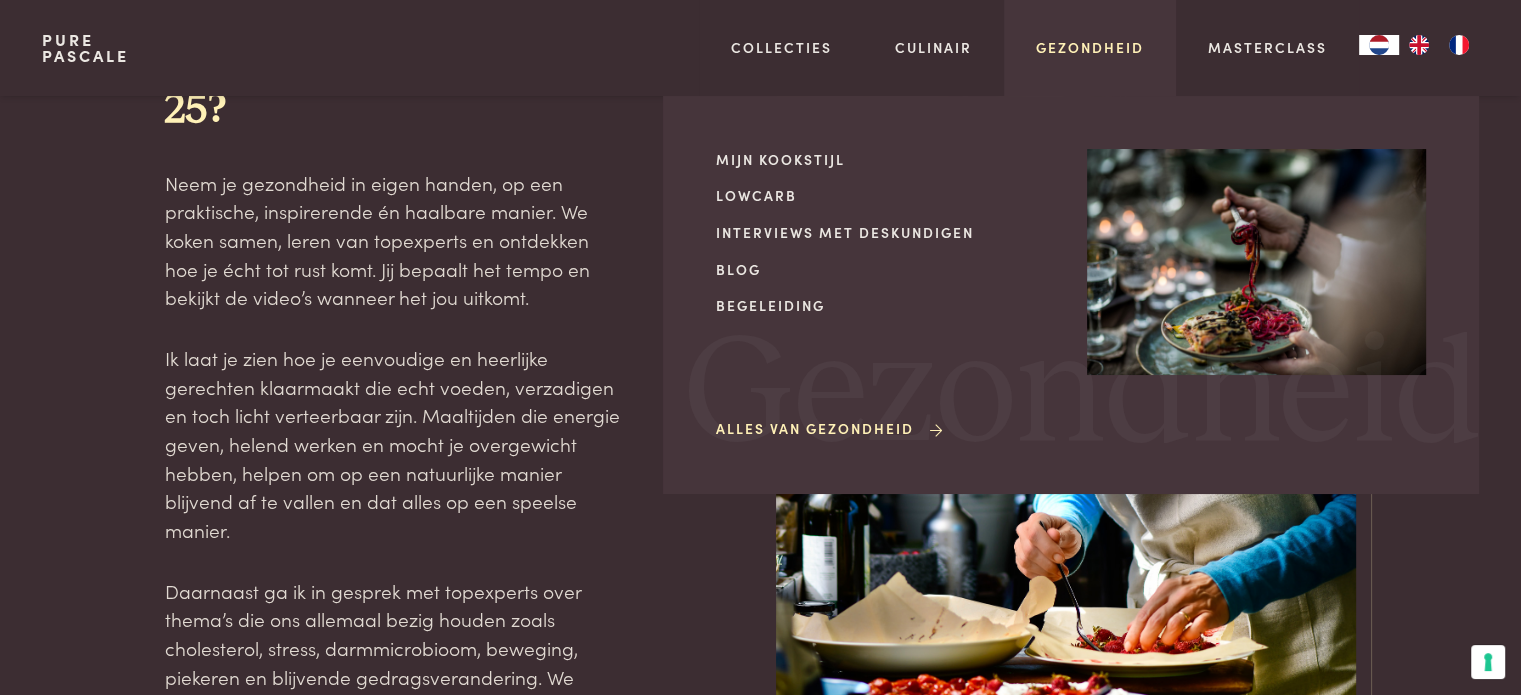 click on "Gezondheid" at bounding box center [1090, 47] 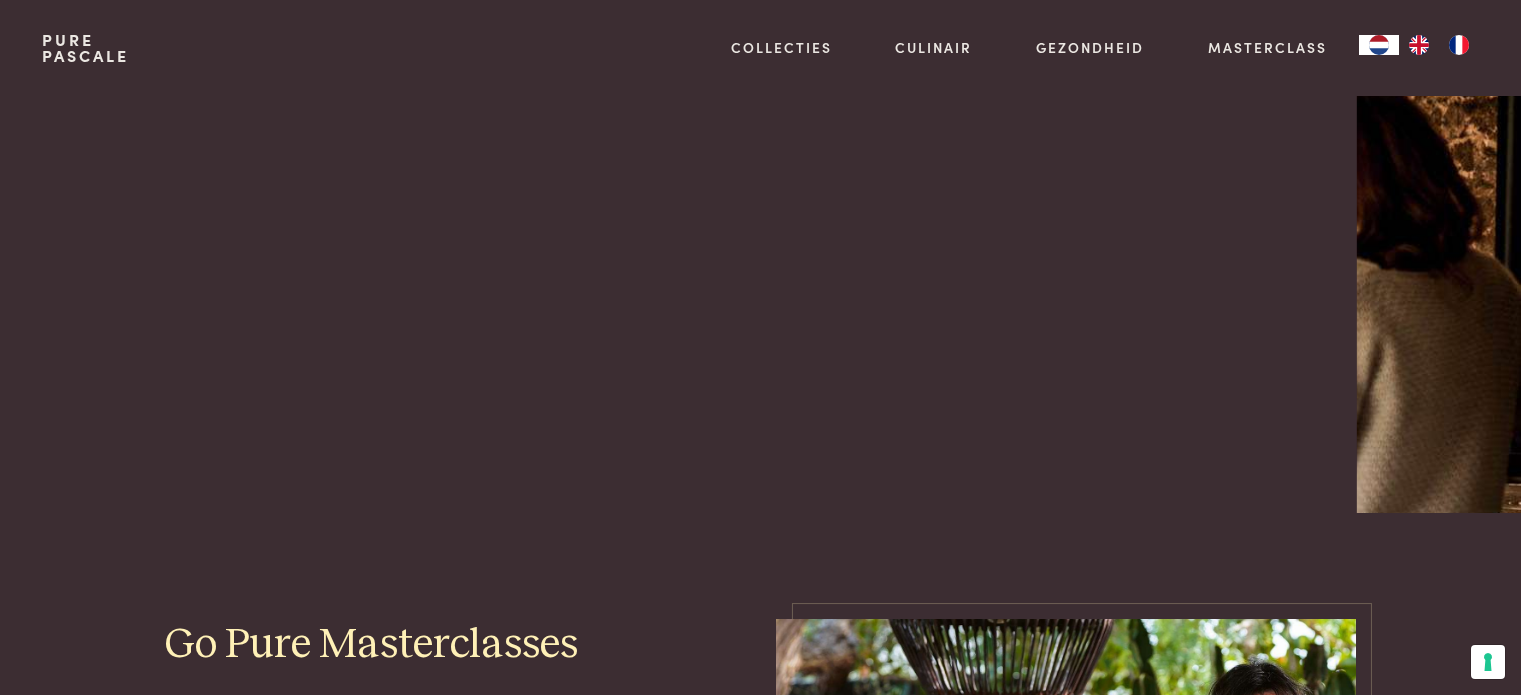 scroll, scrollTop: 0, scrollLeft: 0, axis: both 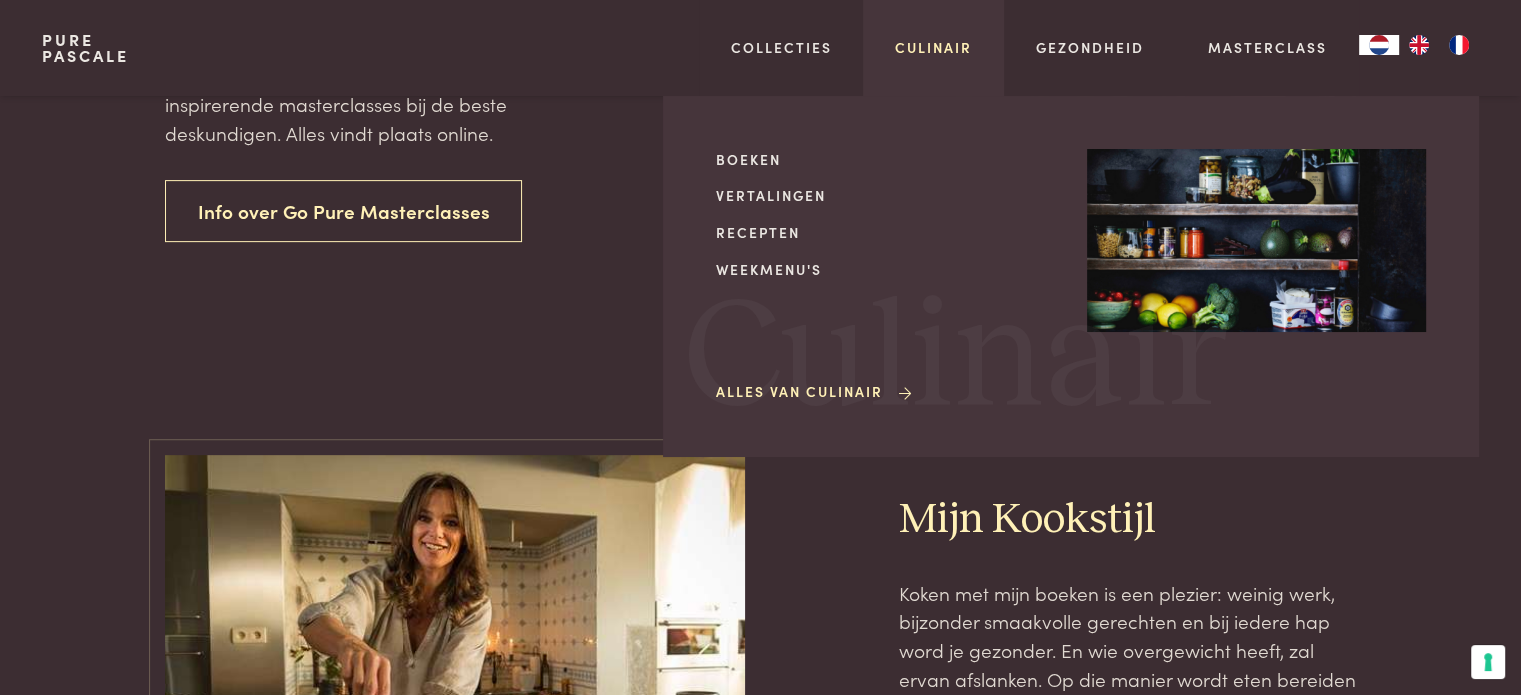 click on "Culinair" at bounding box center [933, 47] 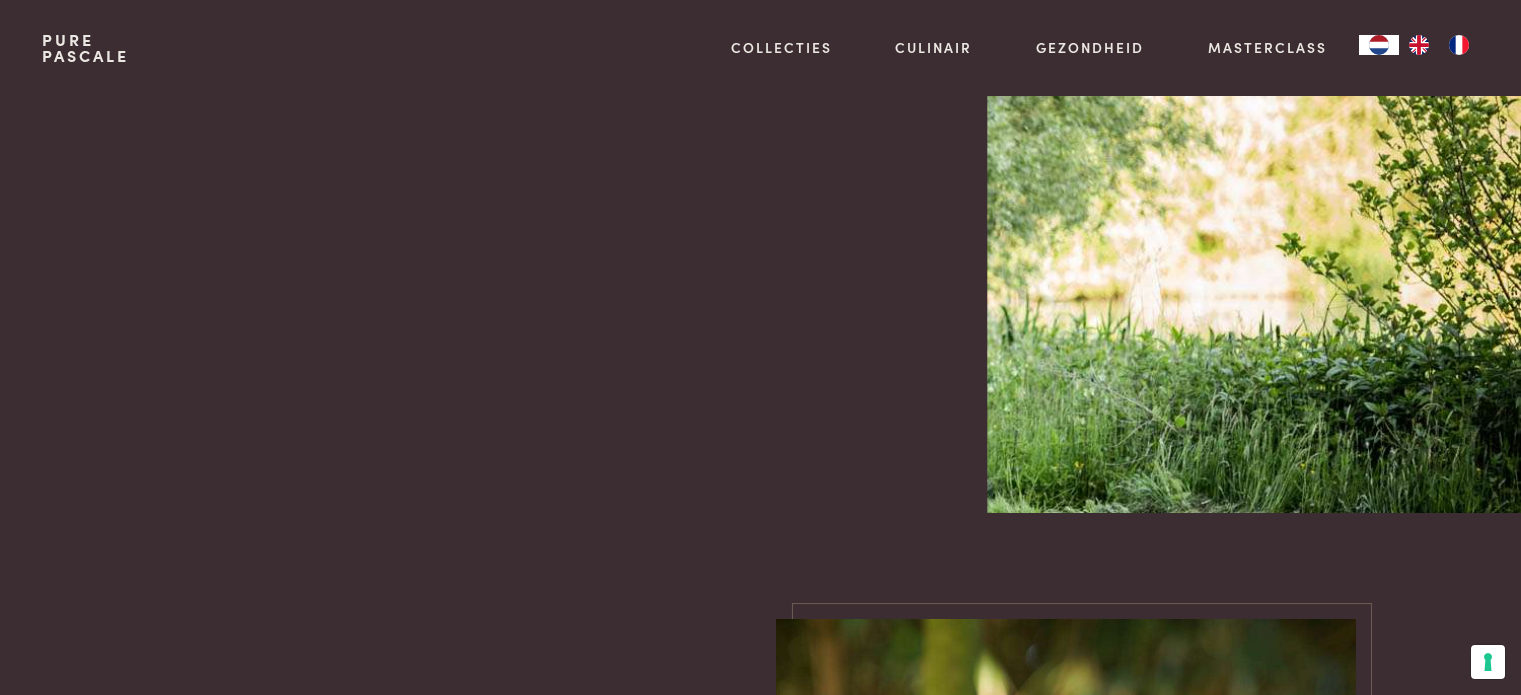 scroll, scrollTop: 0, scrollLeft: 0, axis: both 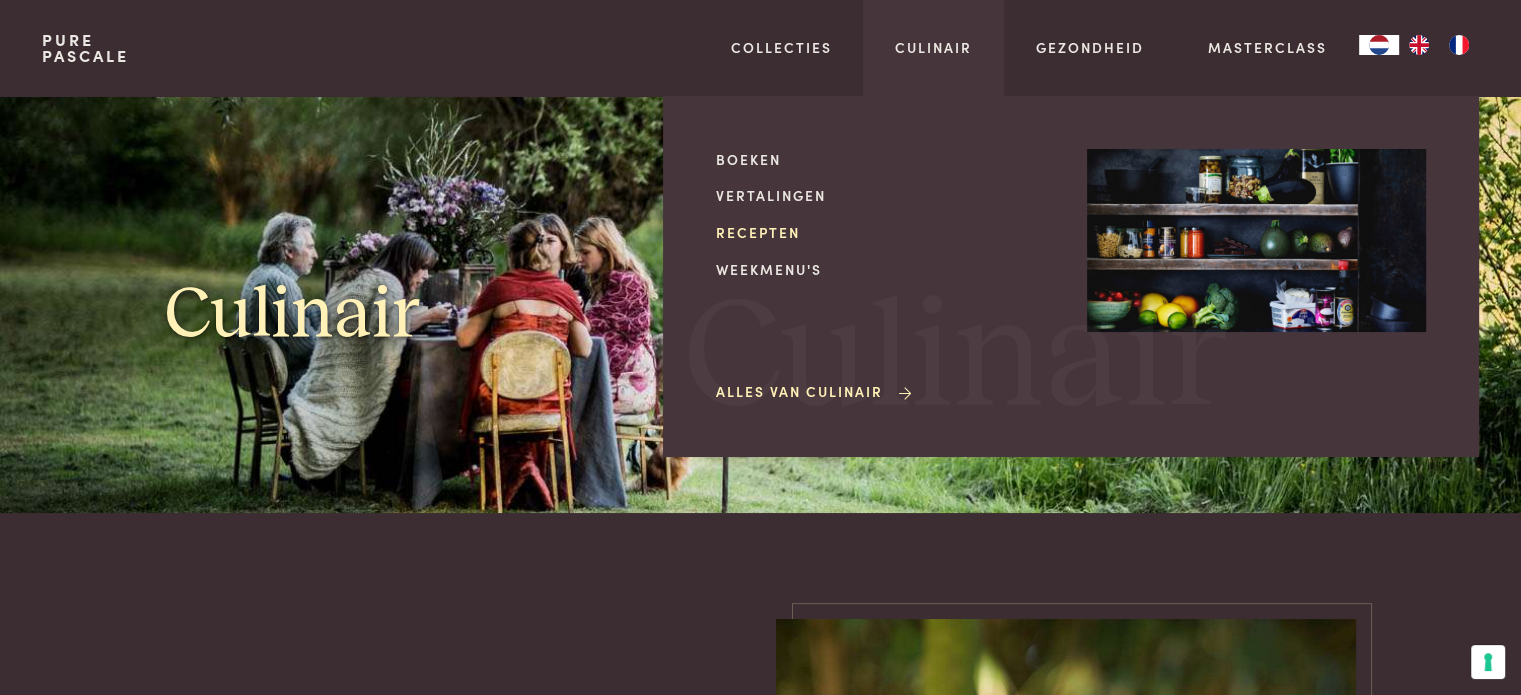 click on "Recepten" at bounding box center [885, 232] 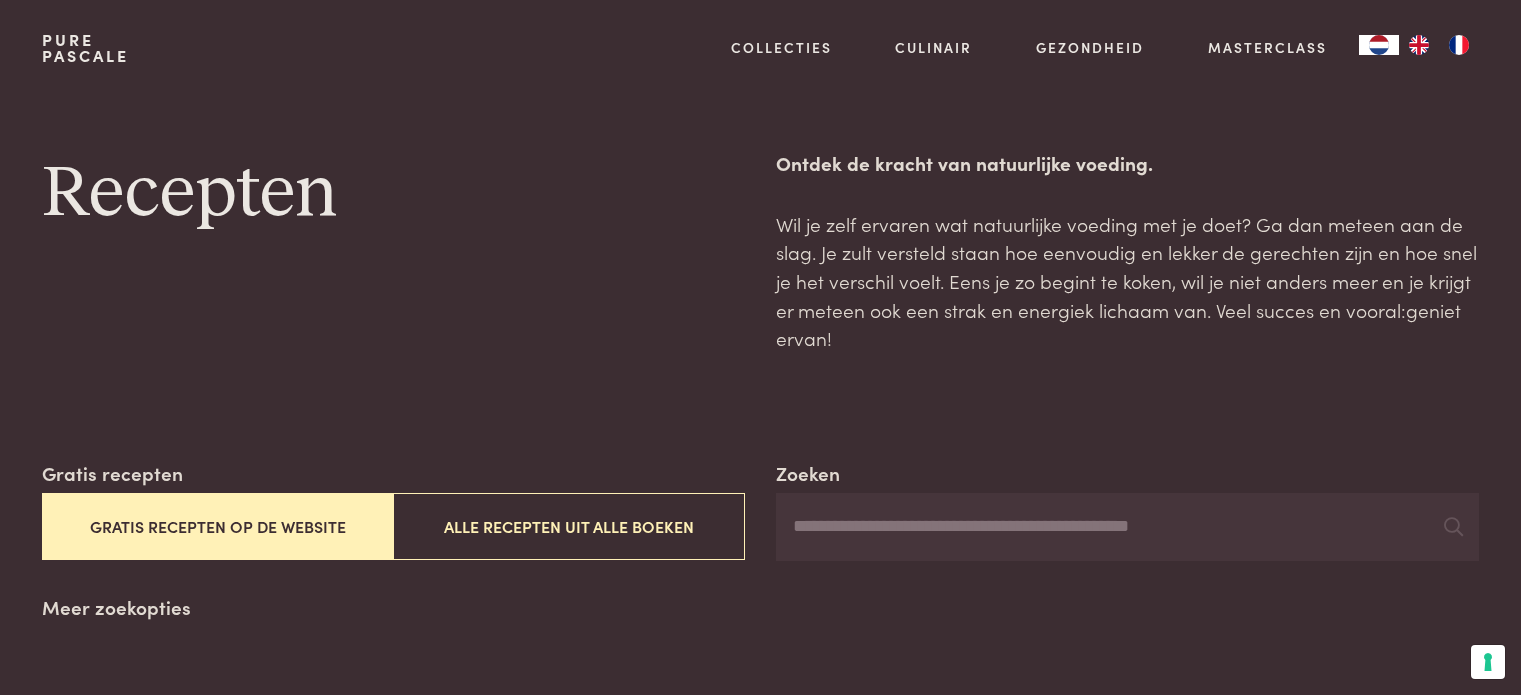 scroll, scrollTop: 0, scrollLeft: 0, axis: both 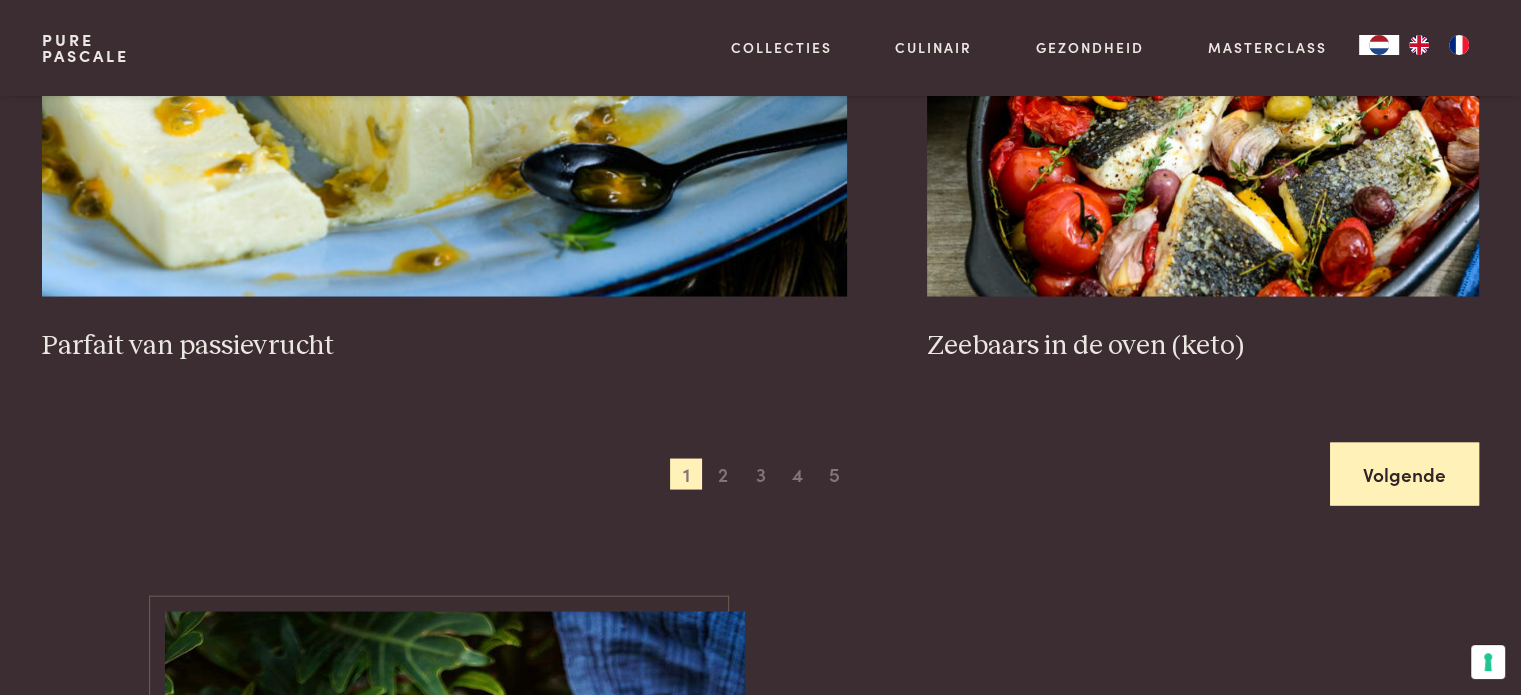 click on "Volgende" at bounding box center [1404, 473] 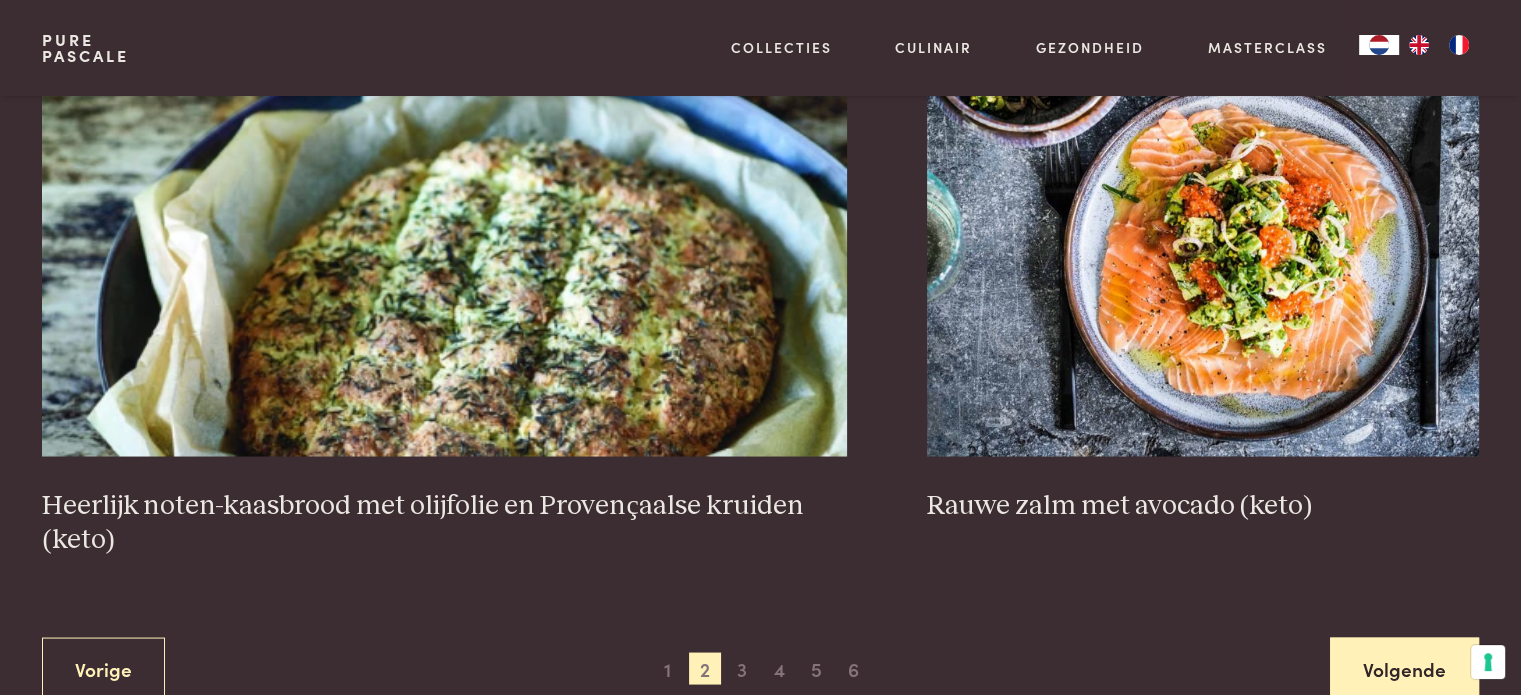 scroll, scrollTop: 3659, scrollLeft: 0, axis: vertical 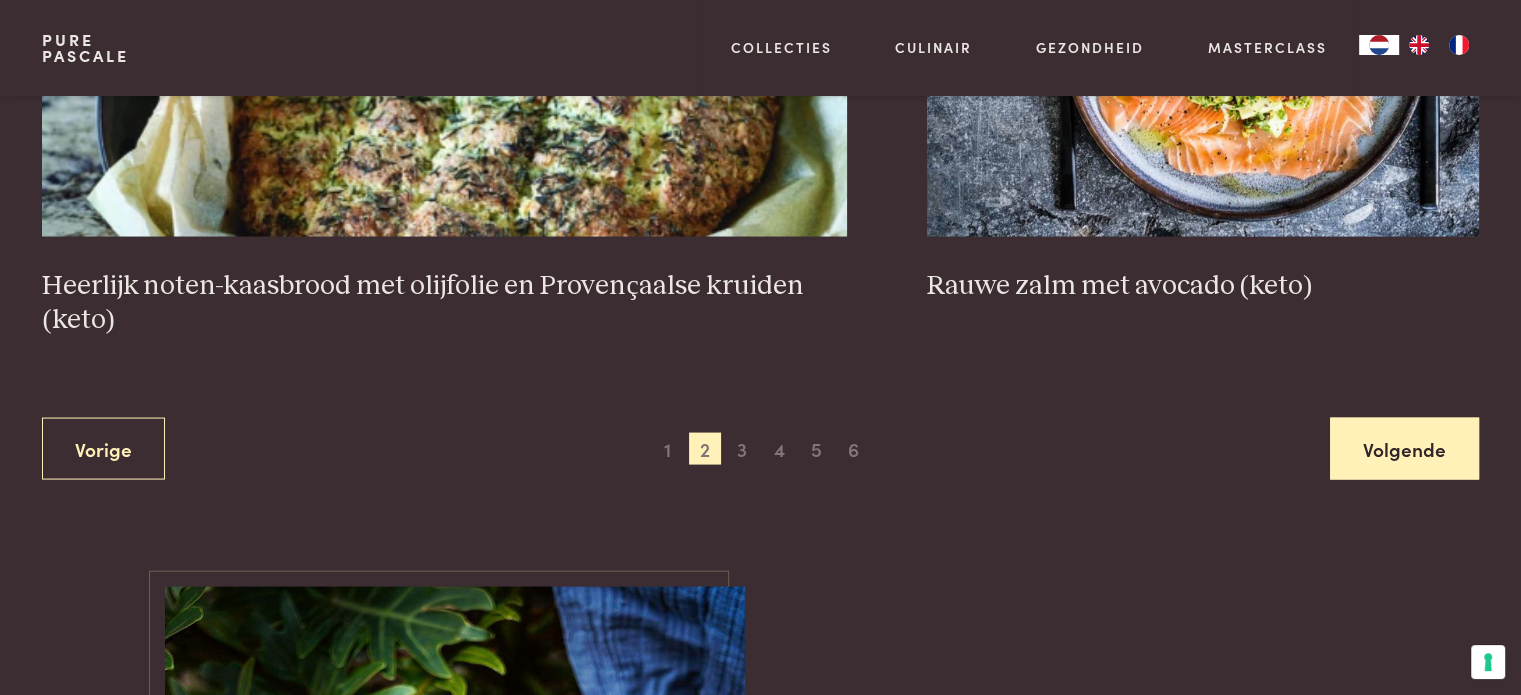 click on "Volgende" at bounding box center [1404, 449] 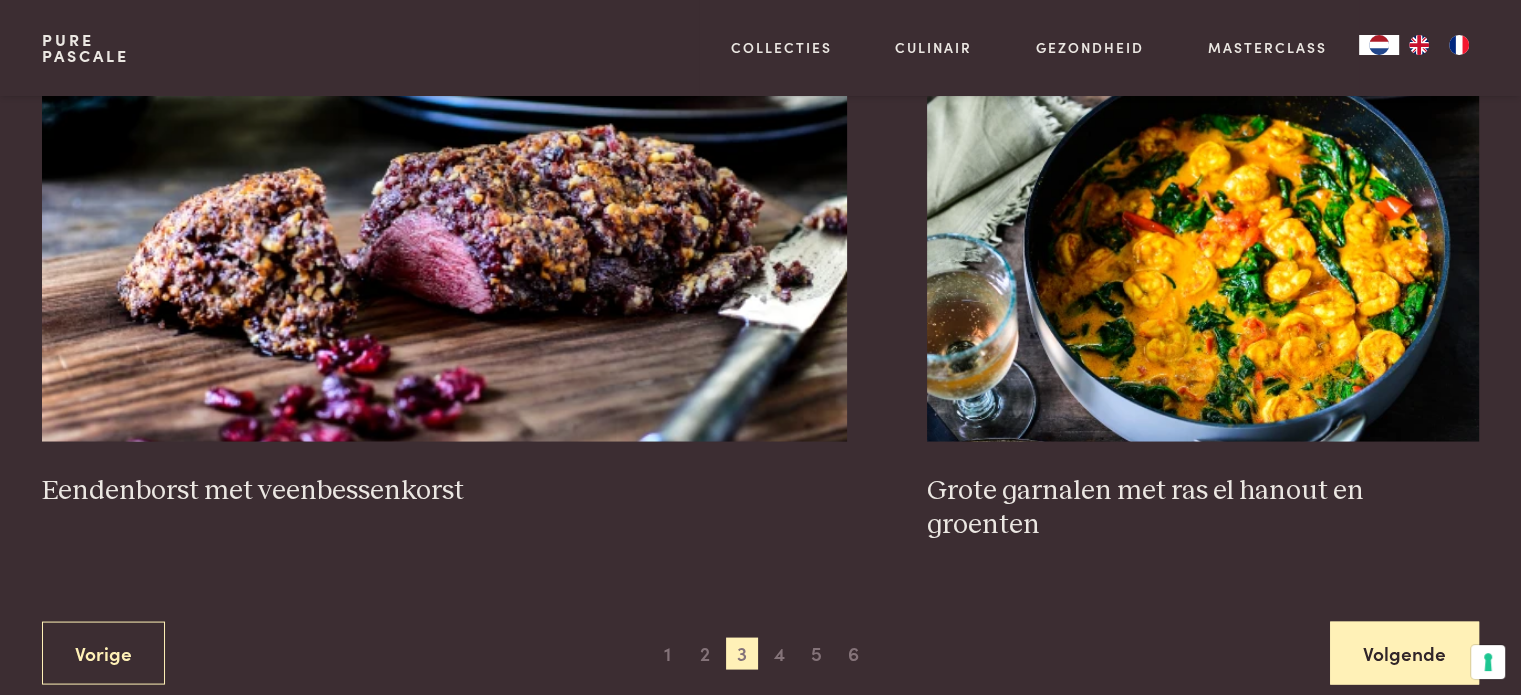 scroll, scrollTop: 3859, scrollLeft: 0, axis: vertical 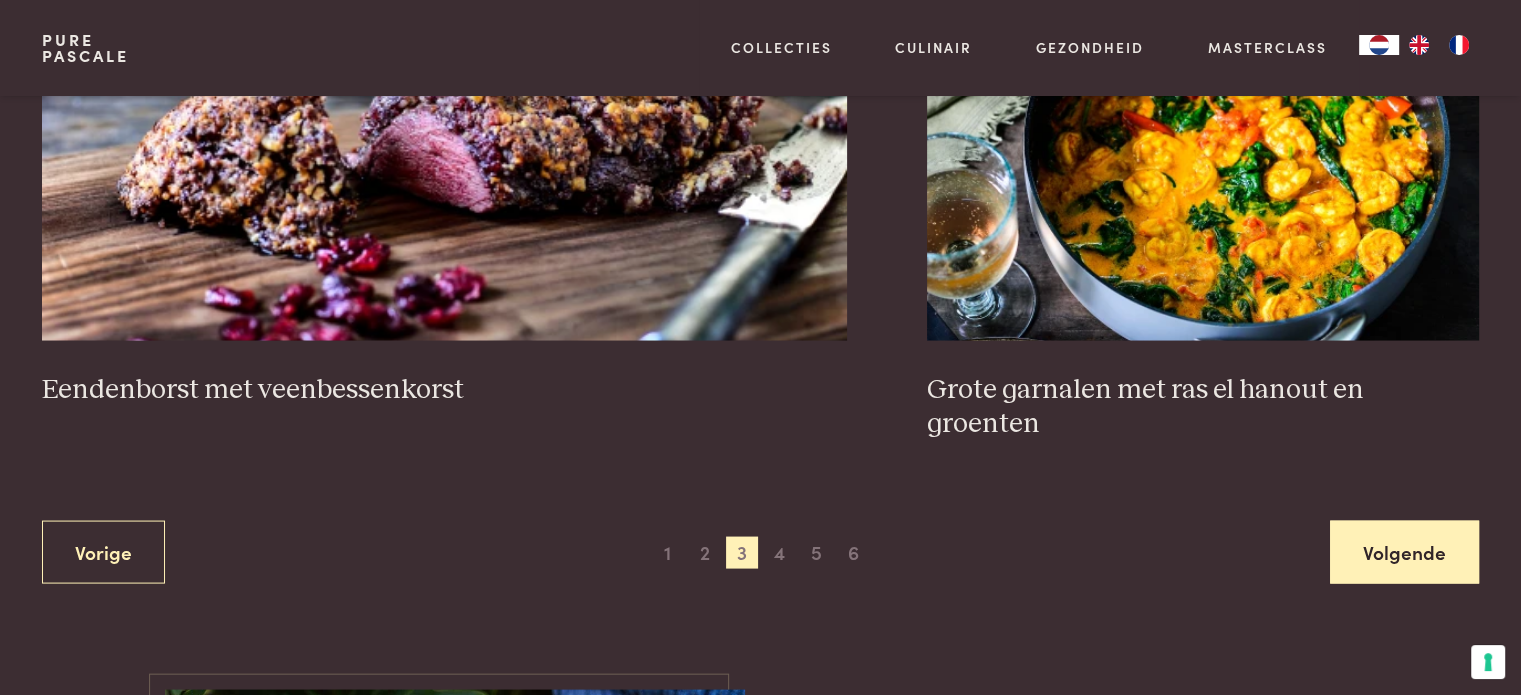 click on "Volgende" at bounding box center (1404, 552) 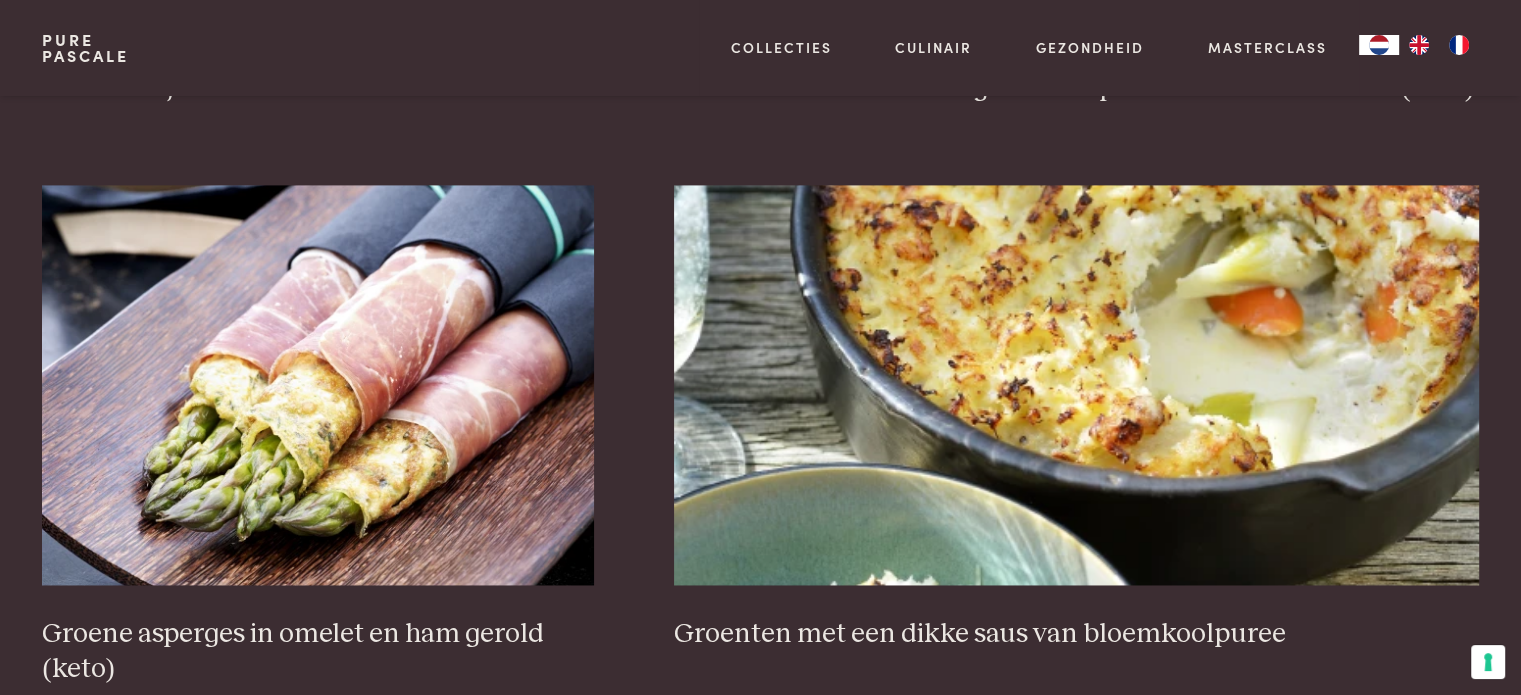 scroll, scrollTop: 2959, scrollLeft: 0, axis: vertical 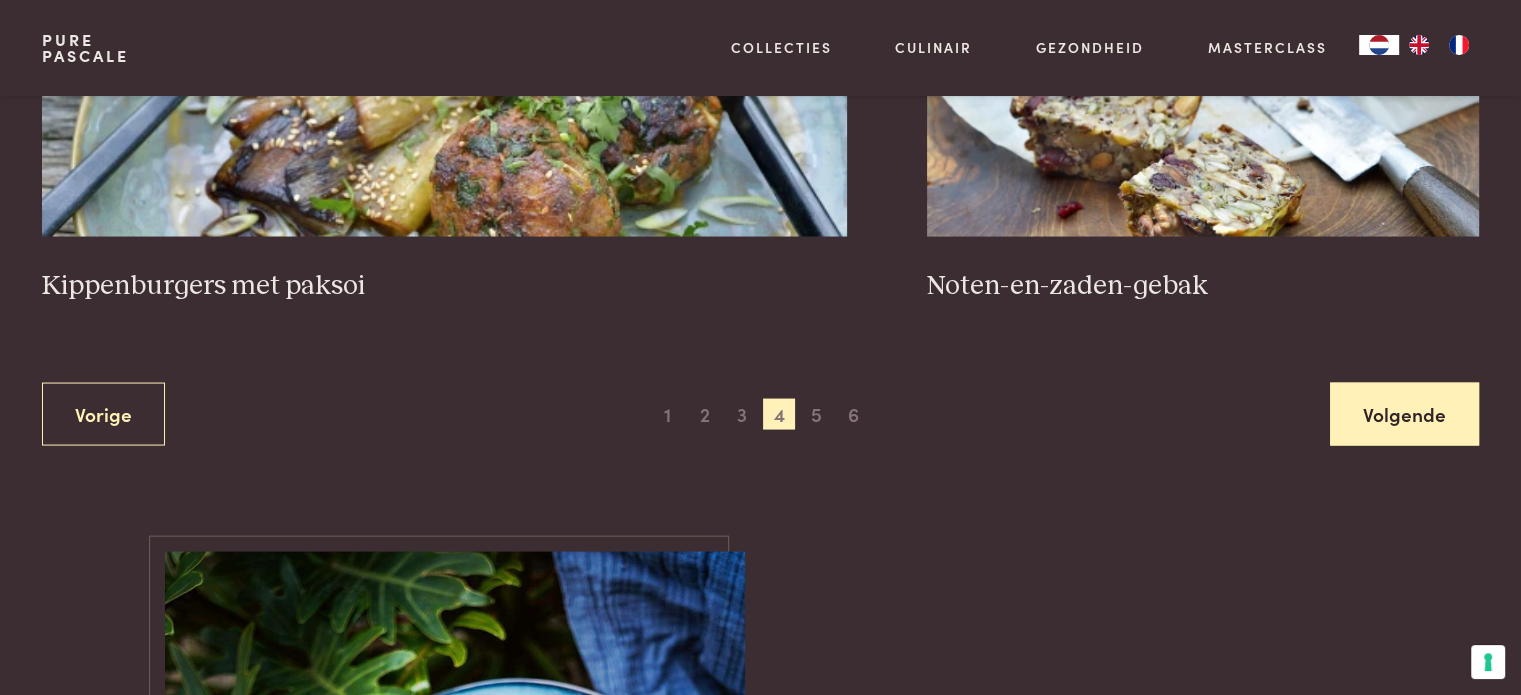 click on "Volgende" at bounding box center [1404, 414] 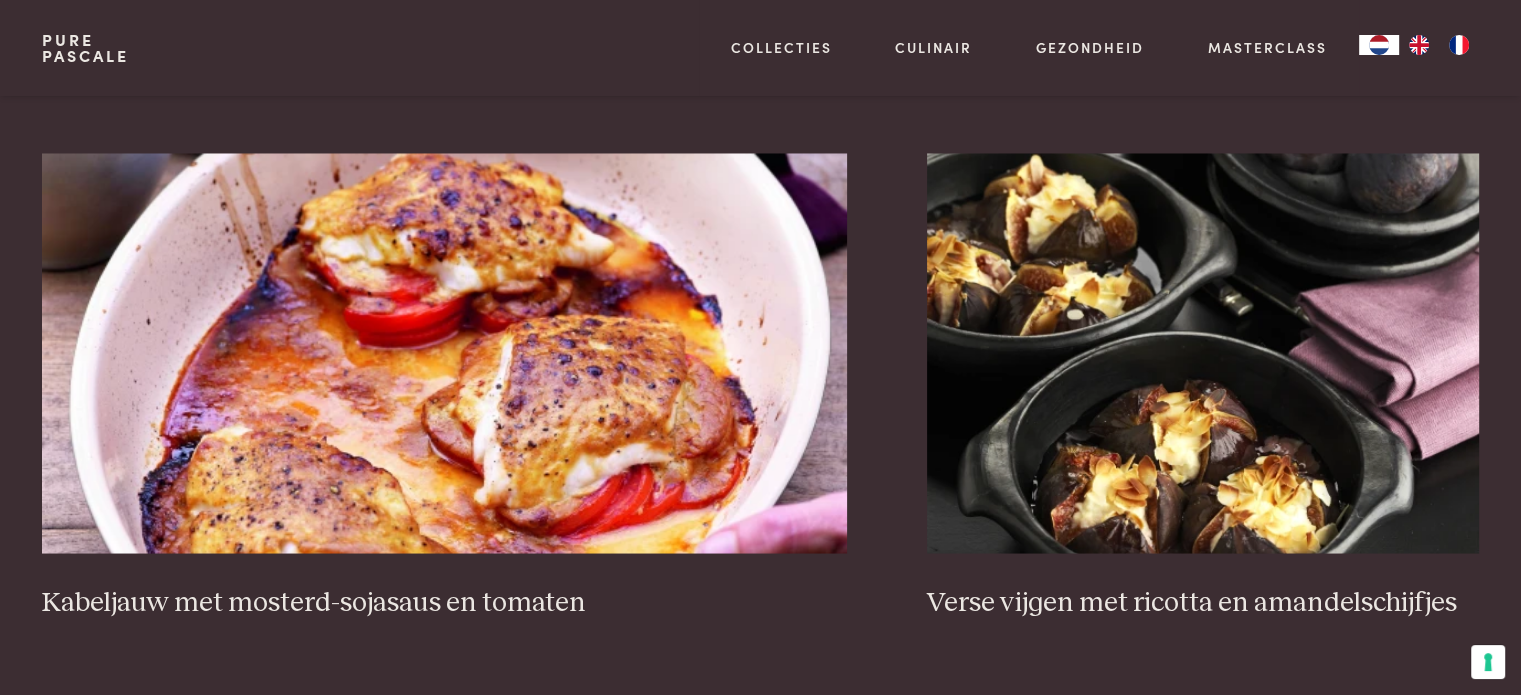 scroll, scrollTop: 3759, scrollLeft: 0, axis: vertical 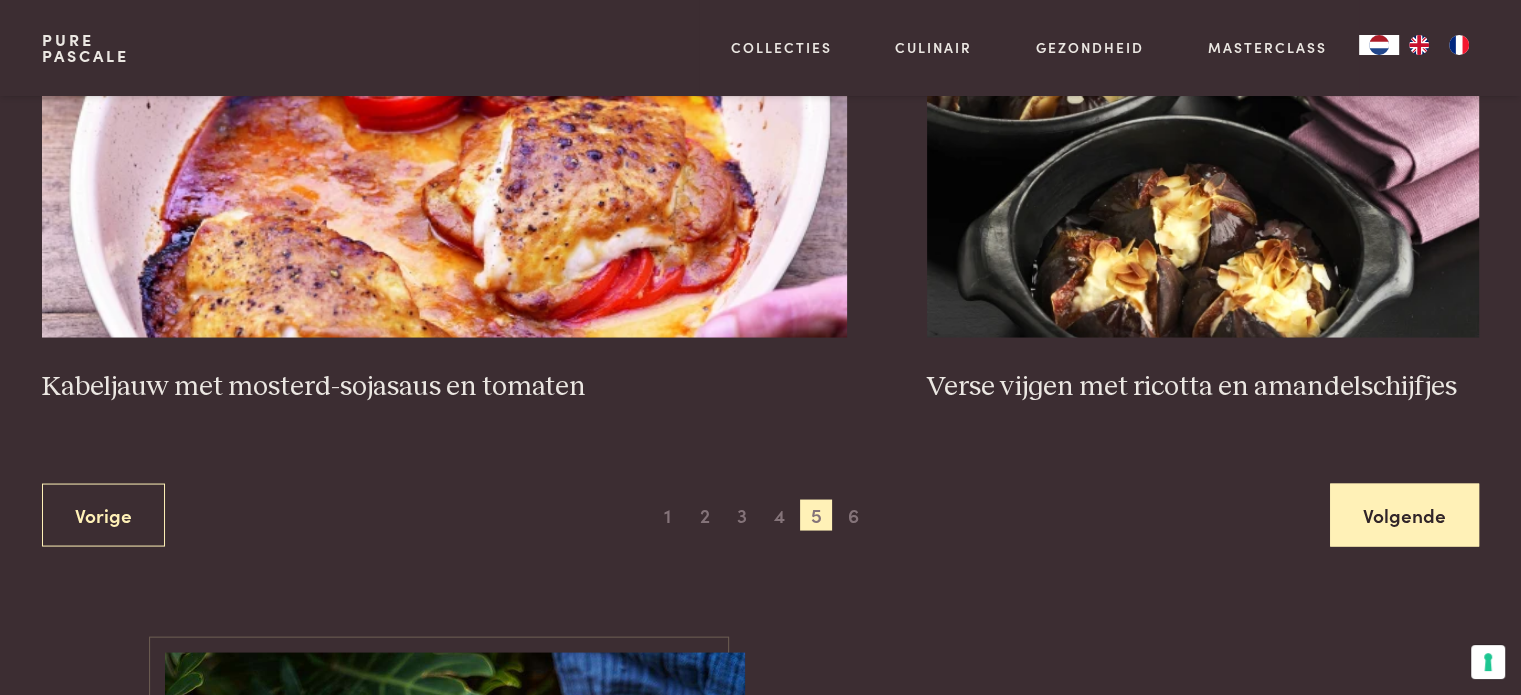 click on "Volgende" at bounding box center (1404, 514) 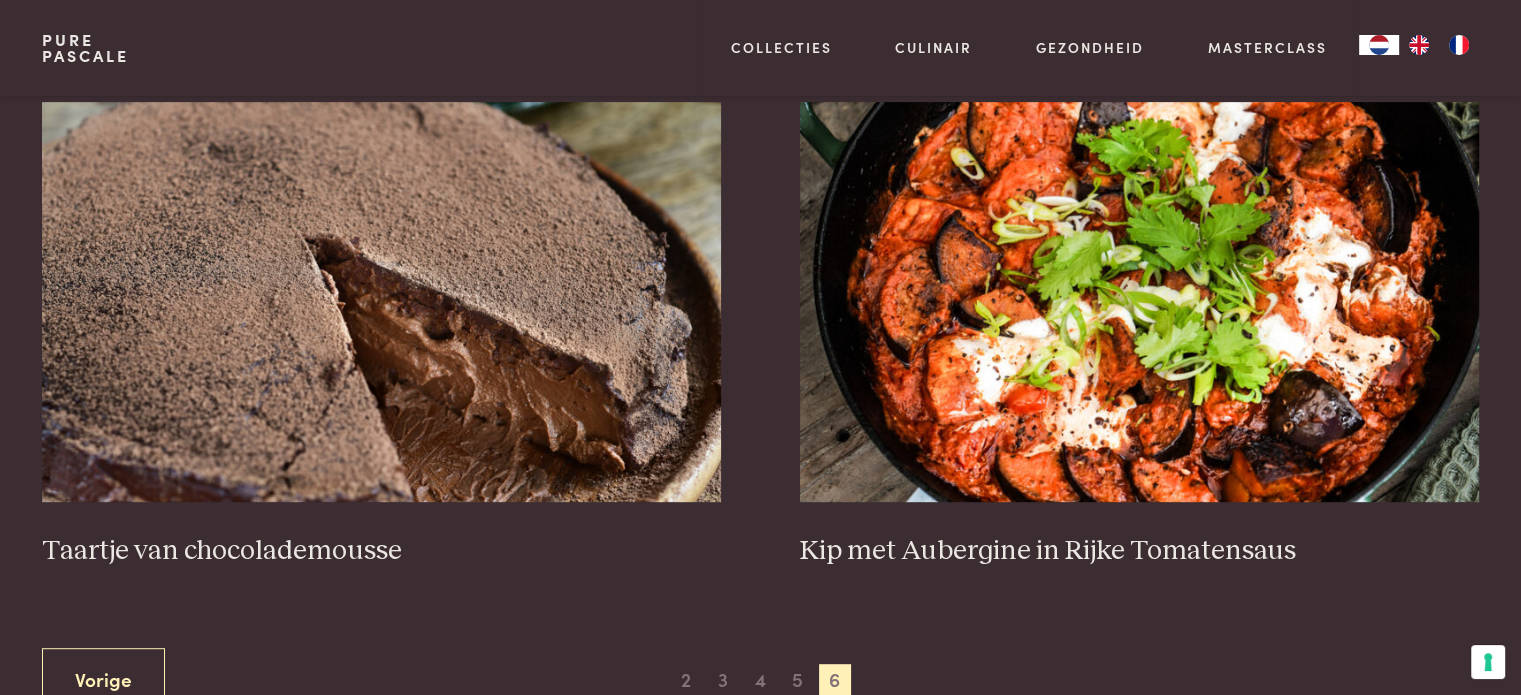 scroll, scrollTop: 559, scrollLeft: 0, axis: vertical 